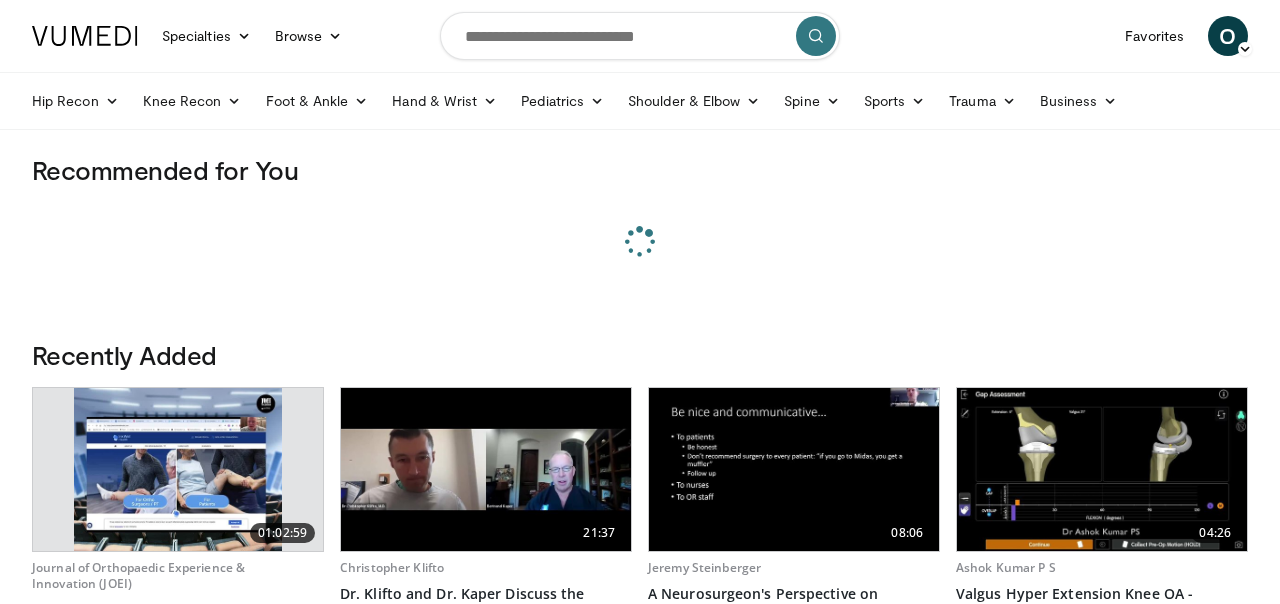 scroll, scrollTop: 0, scrollLeft: 0, axis: both 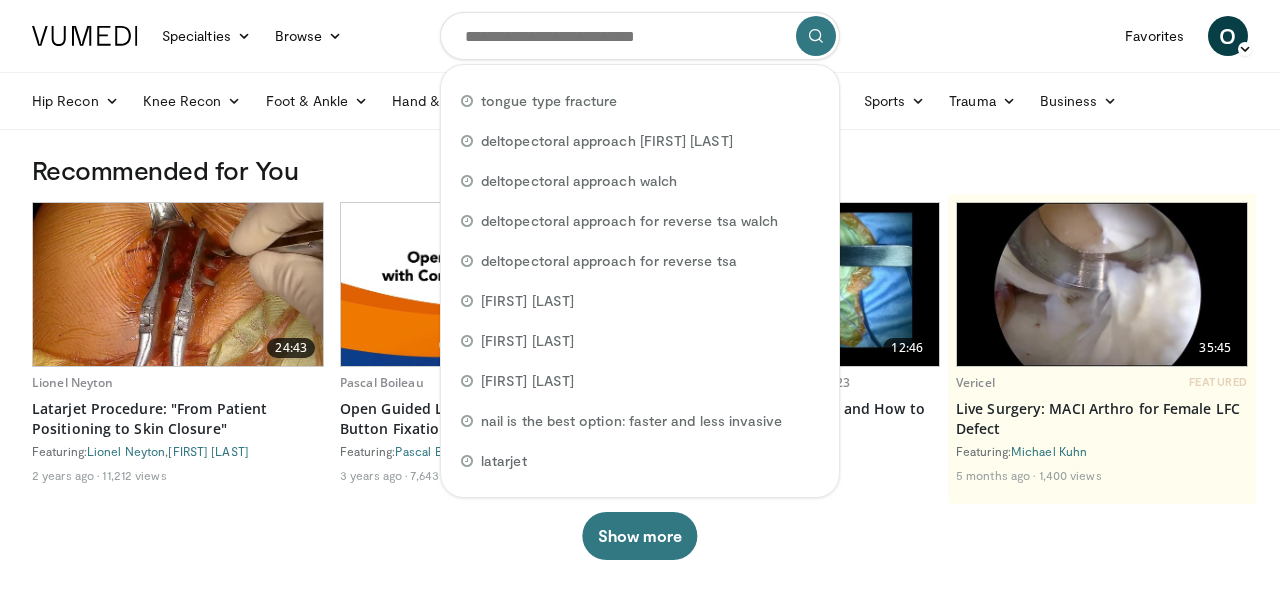click at bounding box center (640, 36) 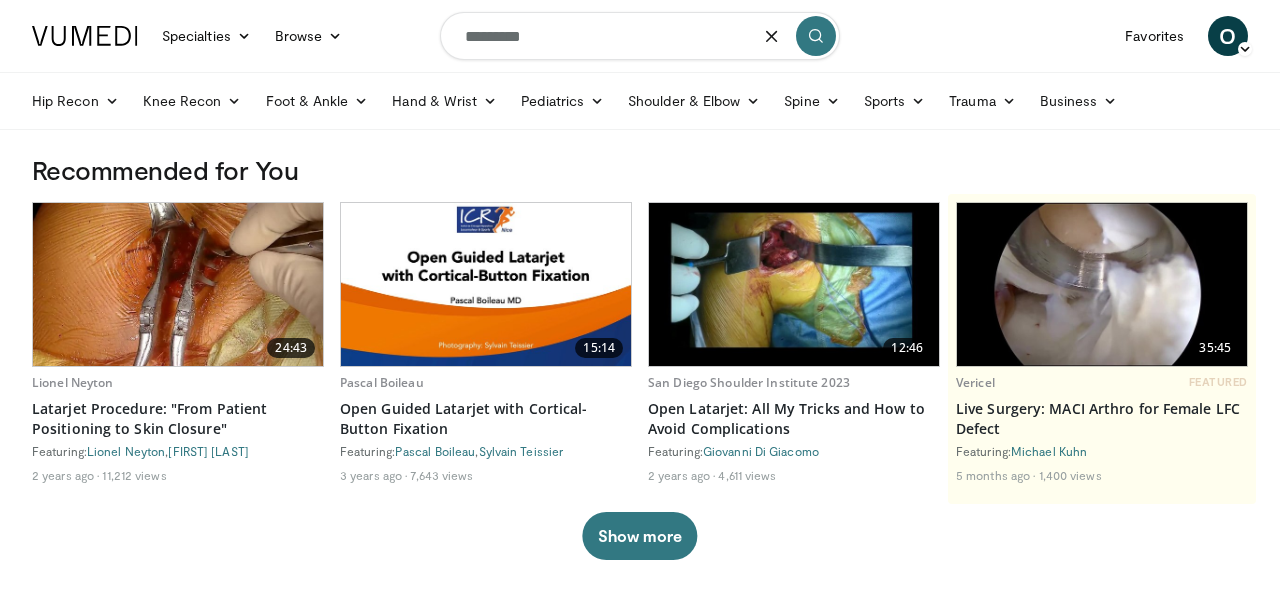 type on "*********" 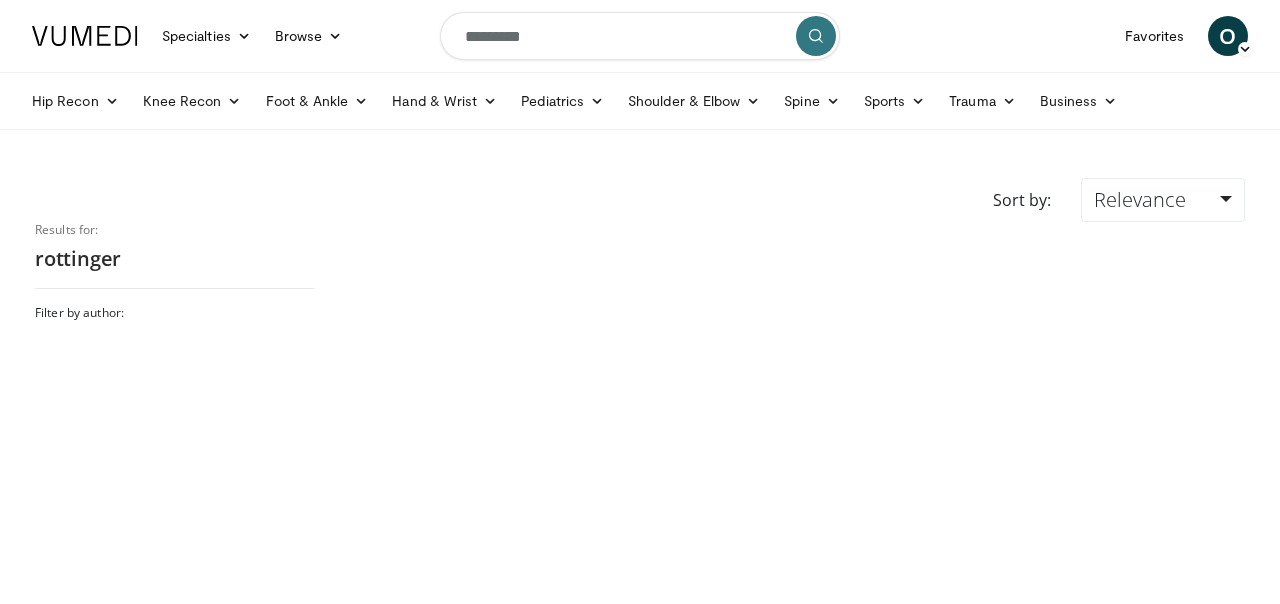 scroll, scrollTop: 0, scrollLeft: 0, axis: both 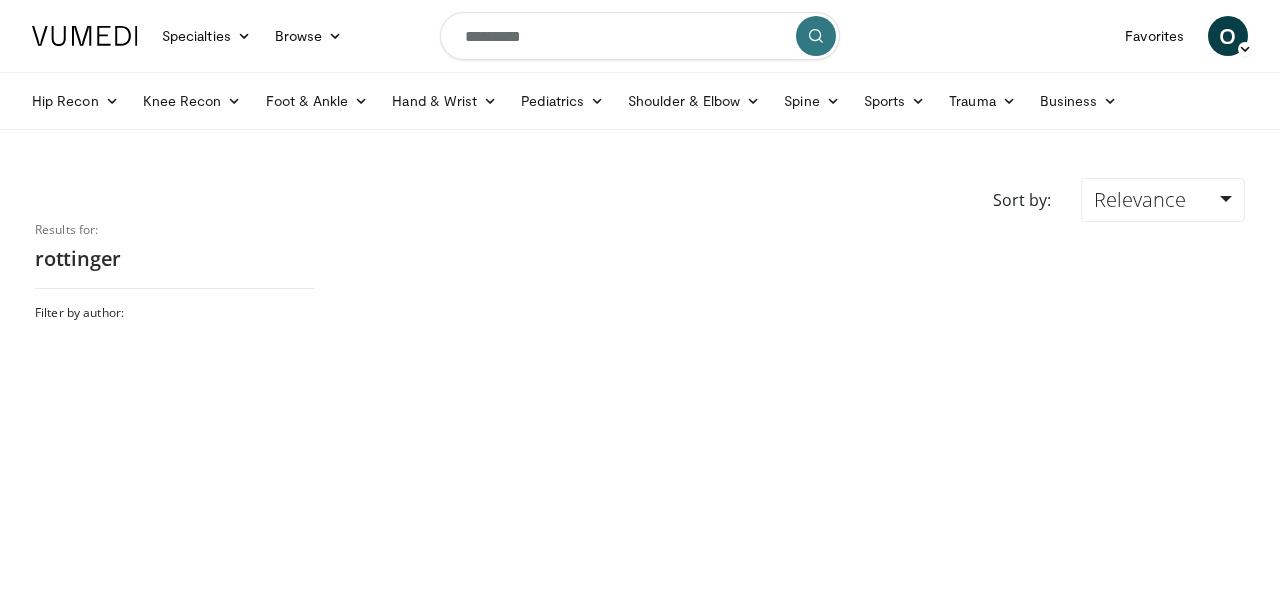click on "*********" at bounding box center [640, 36] 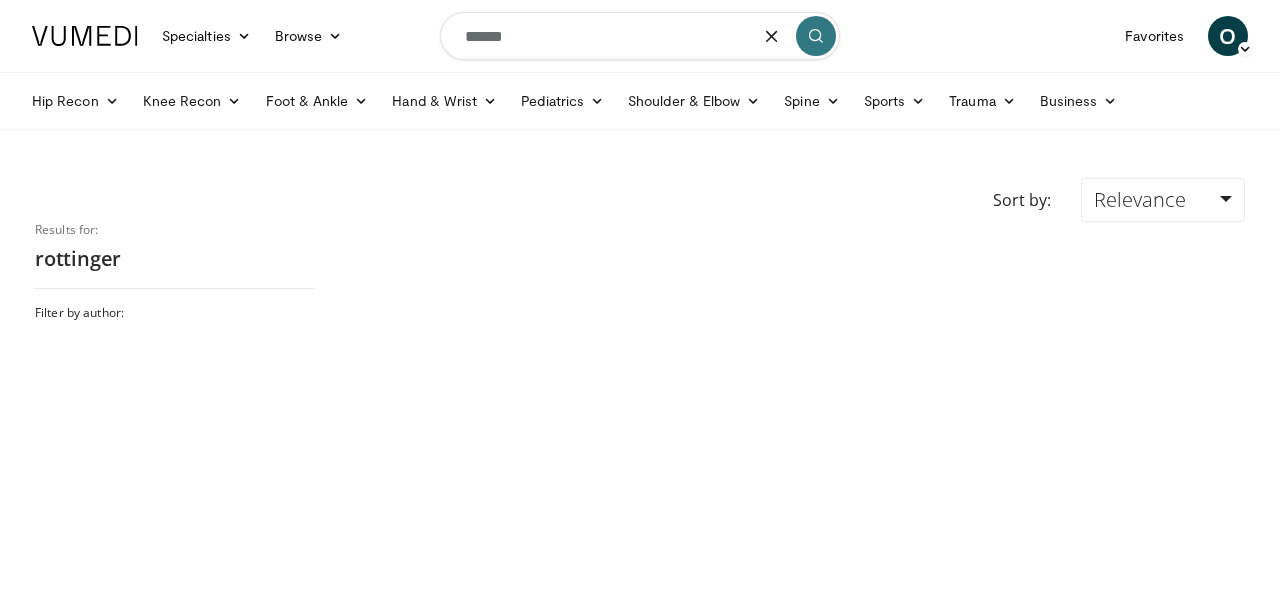 type on "******" 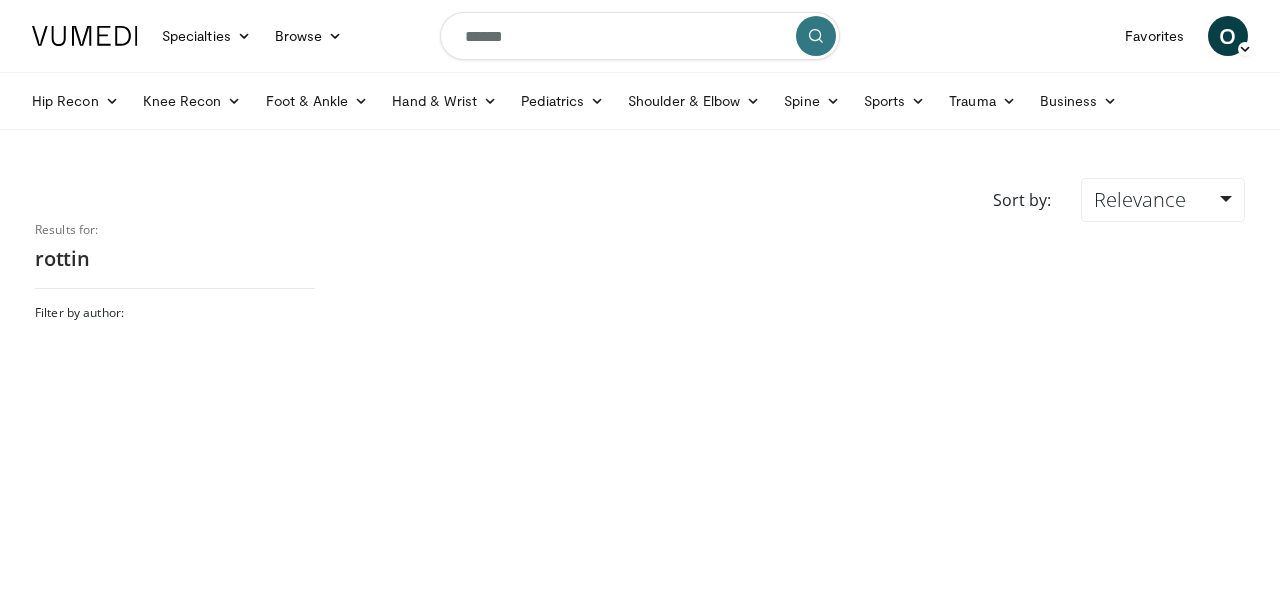 scroll, scrollTop: 0, scrollLeft: 0, axis: both 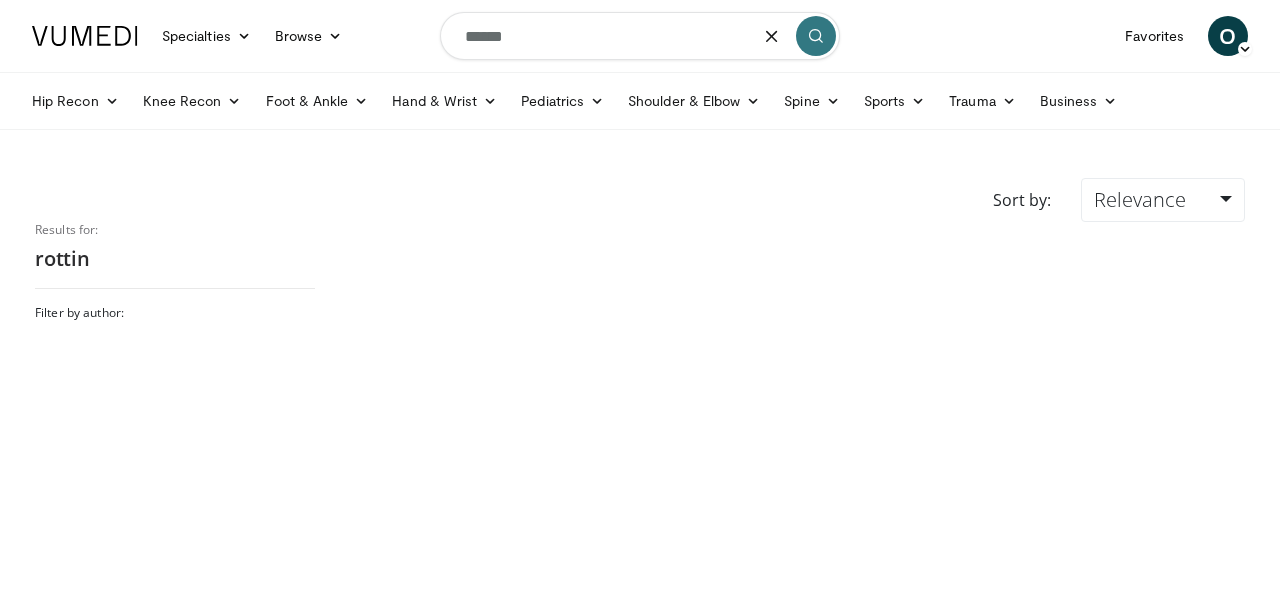 click on "******" at bounding box center [640, 36] 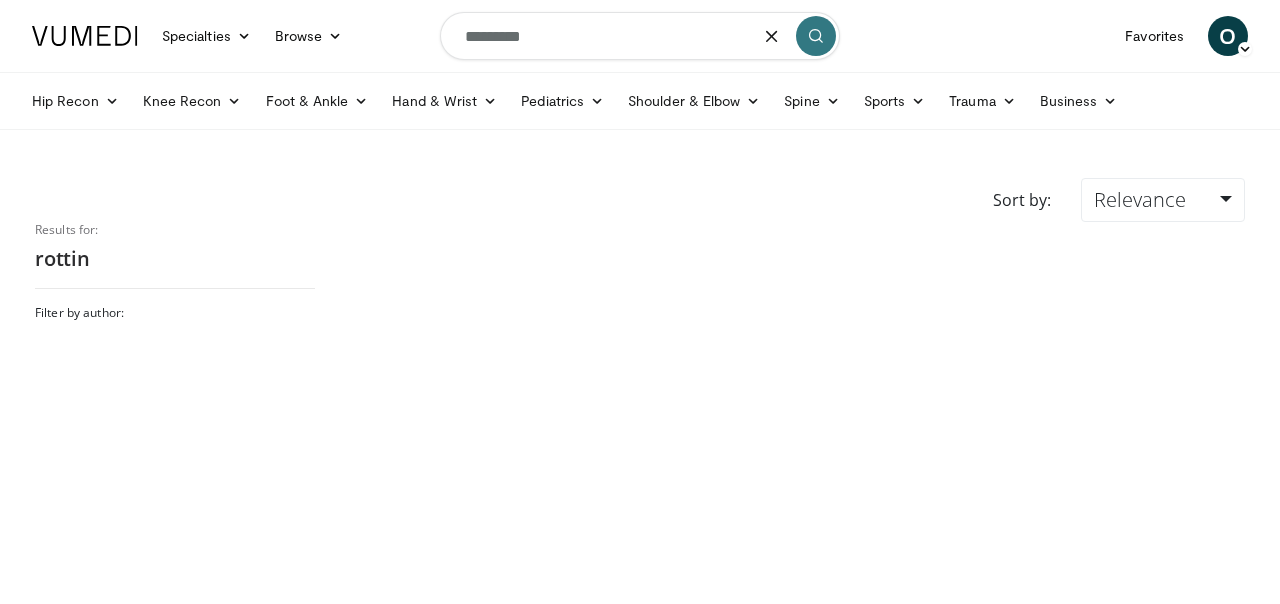 type on "*********" 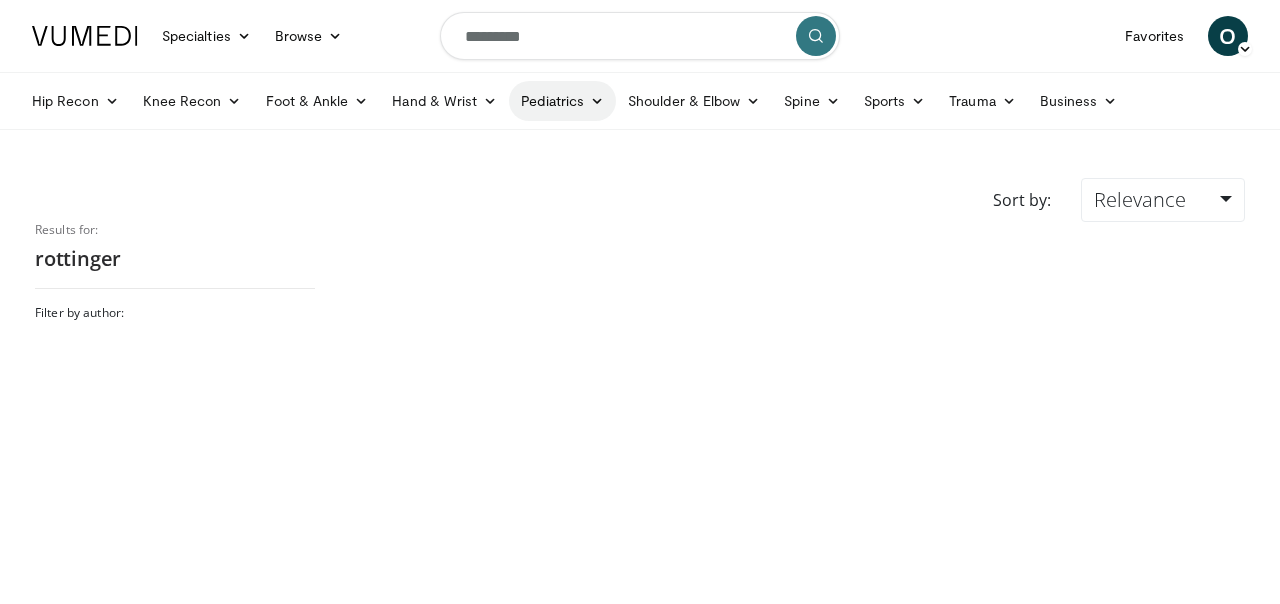 scroll, scrollTop: 0, scrollLeft: 0, axis: both 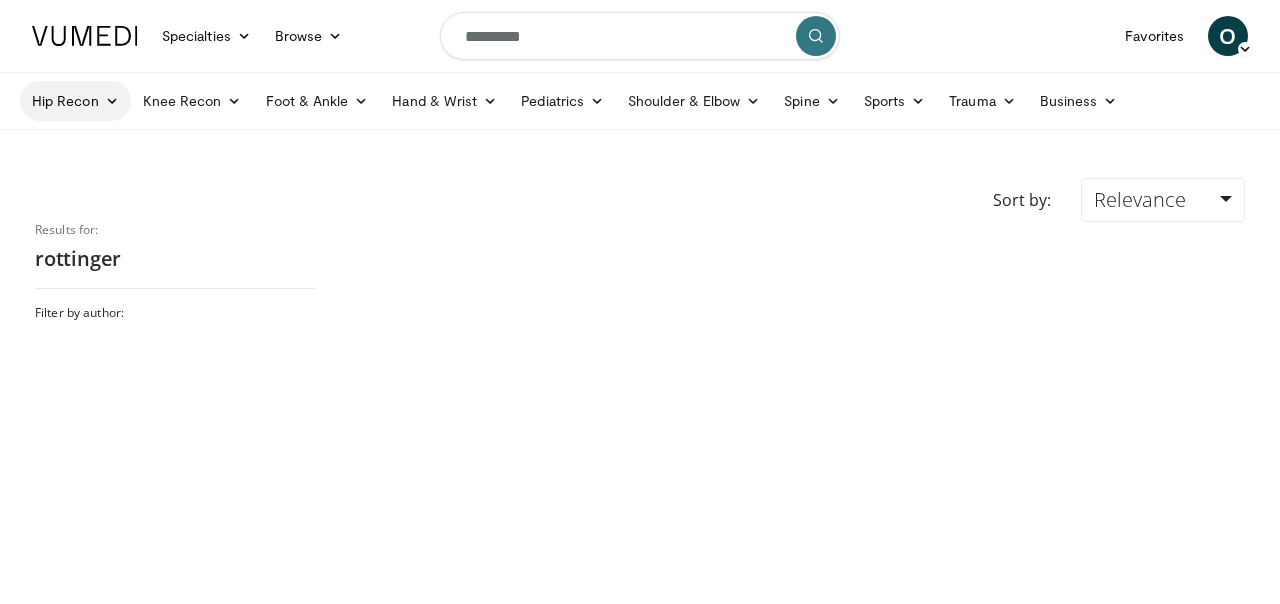 click on "Hip Recon" at bounding box center [75, 101] 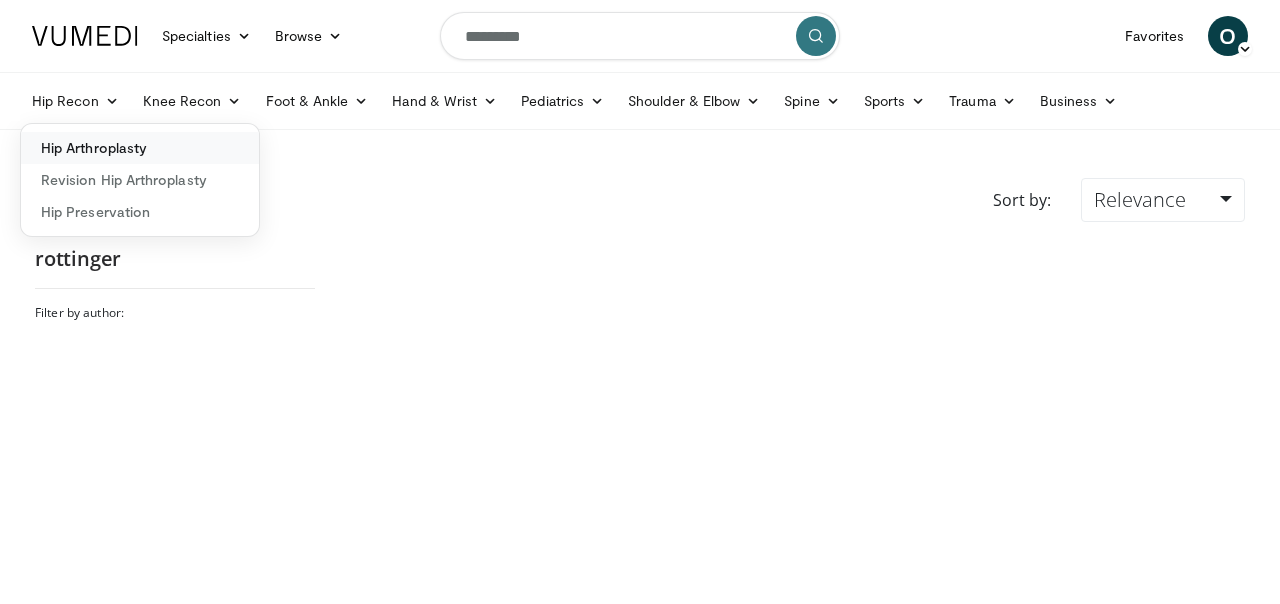 click on "Hip Arthroplasty" at bounding box center (140, 148) 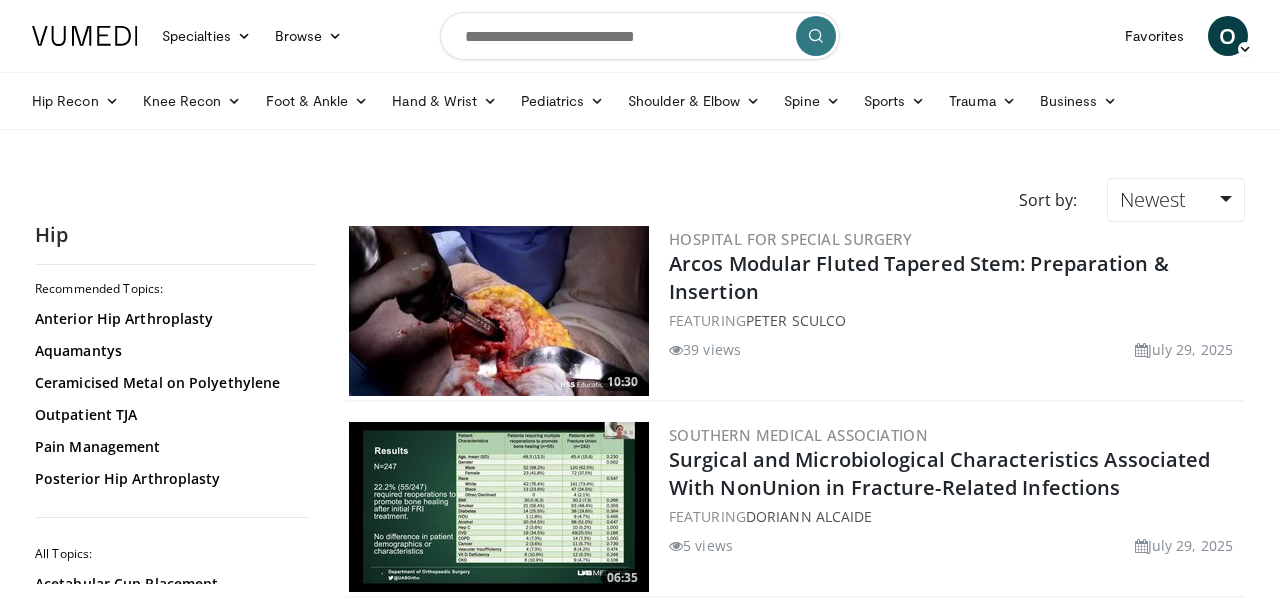 scroll, scrollTop: 0, scrollLeft: 0, axis: both 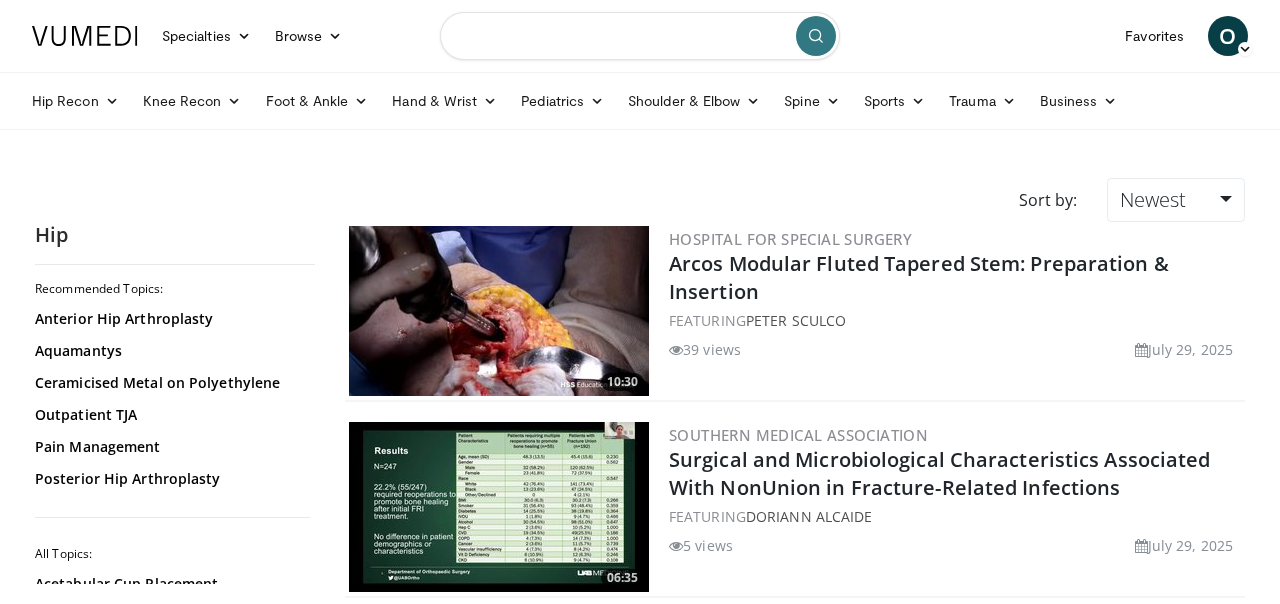 click at bounding box center (640, 36) 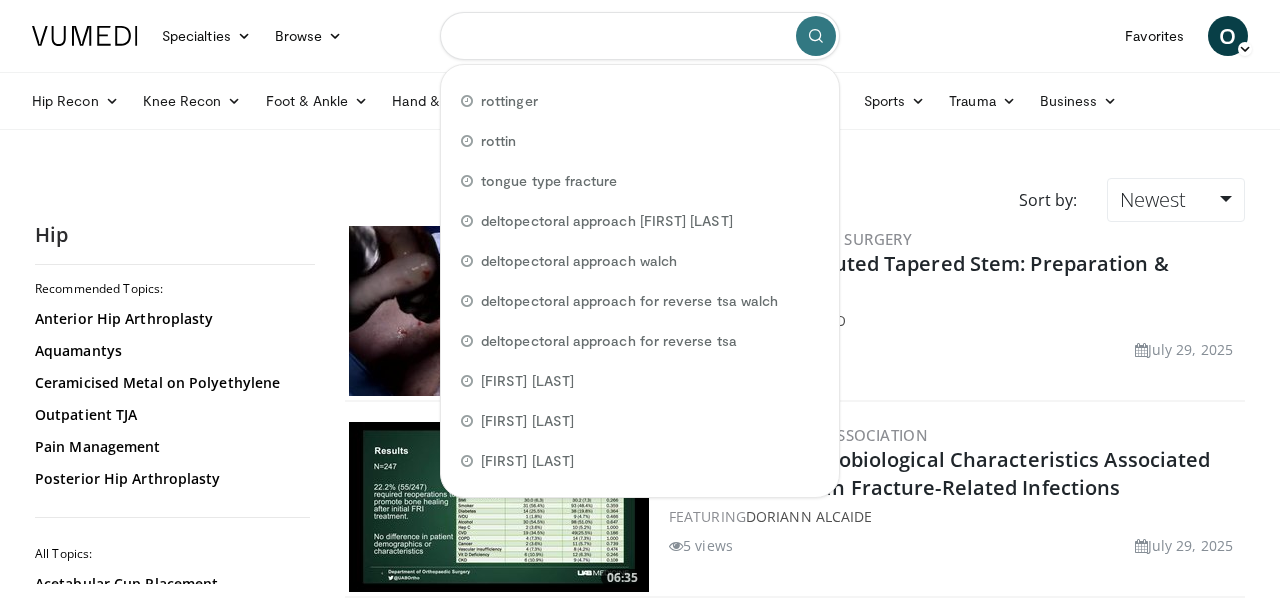 paste on "**********" 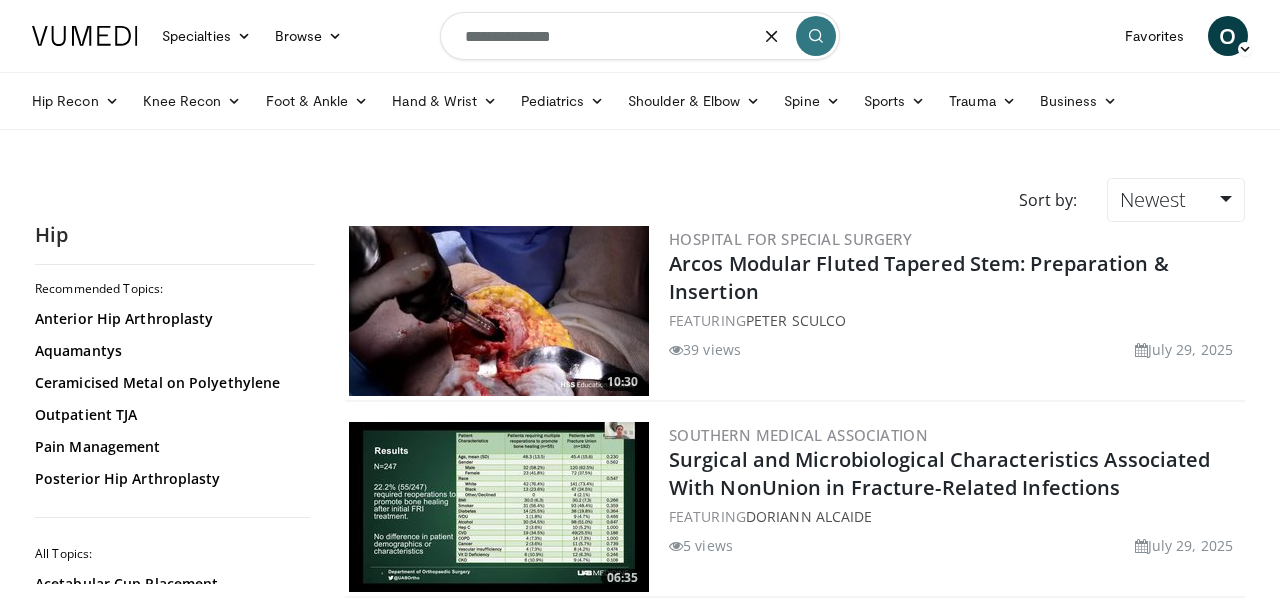 type on "**********" 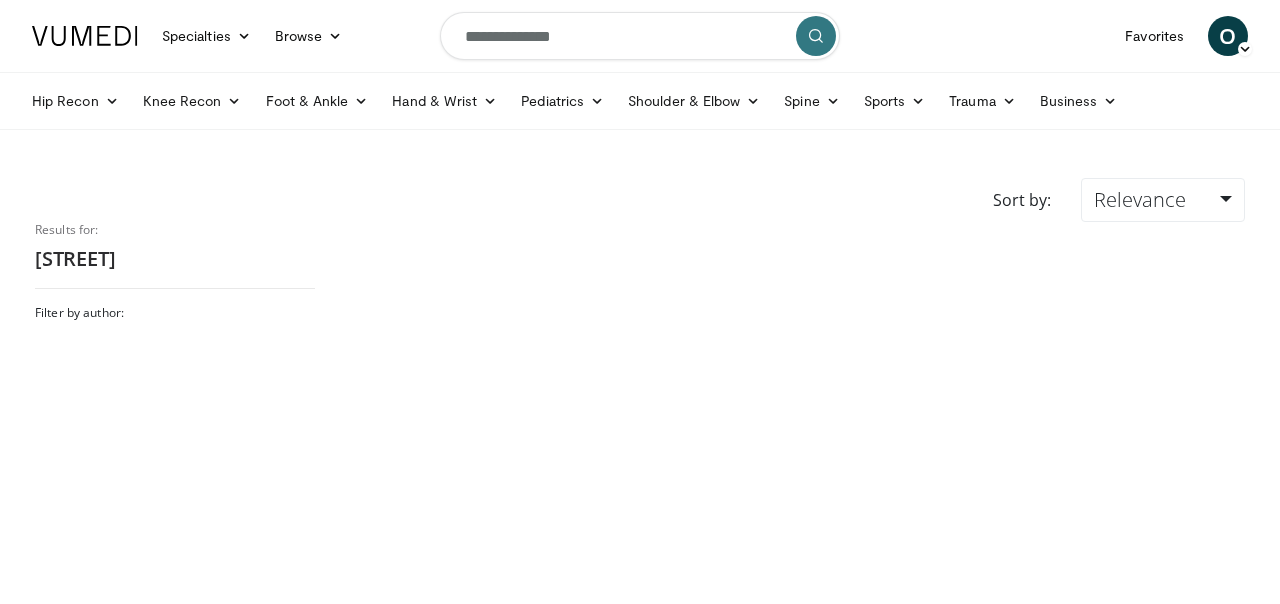 scroll, scrollTop: 0, scrollLeft: 0, axis: both 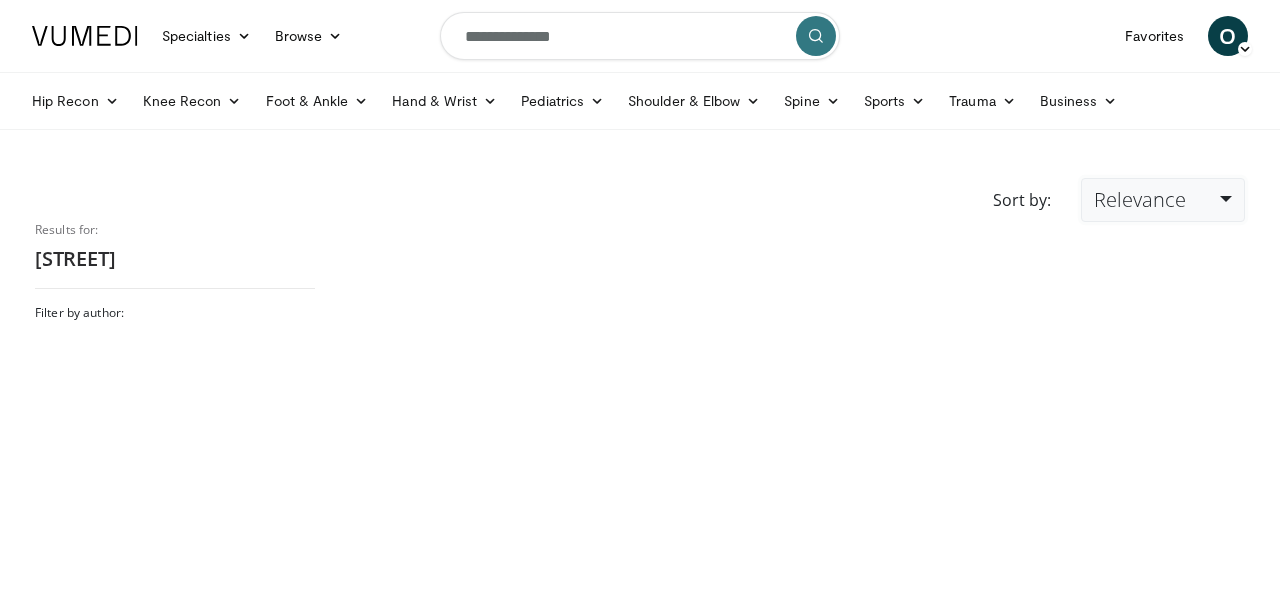click on "Relevance" at bounding box center [1140, 199] 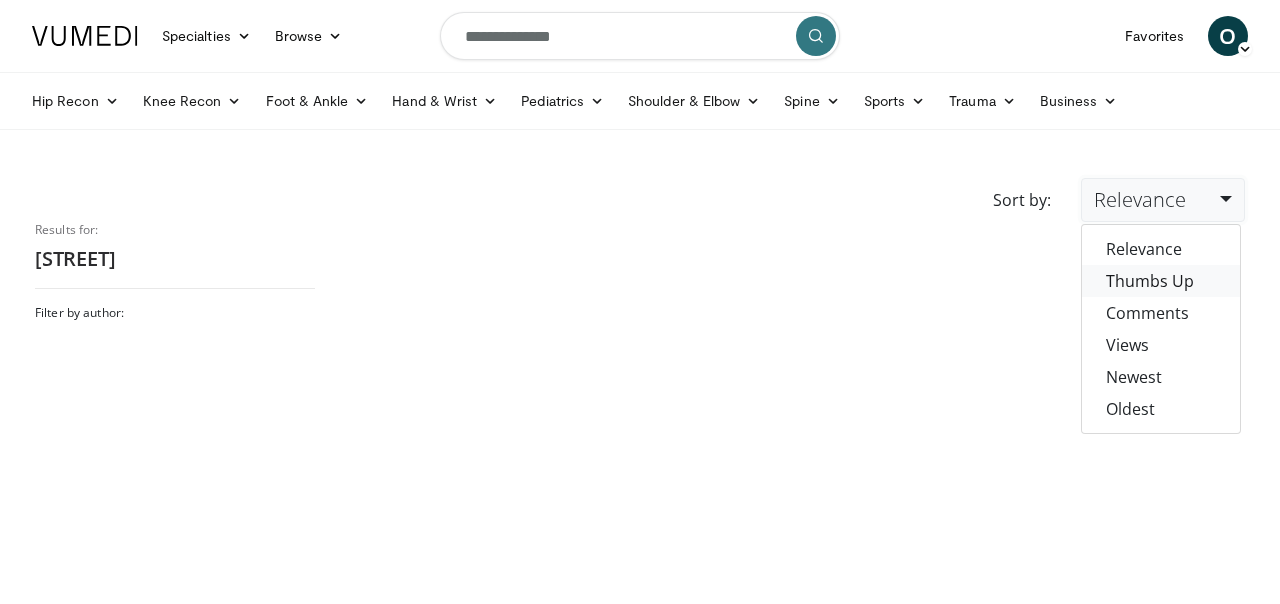 click on "Thumbs Up" at bounding box center (1161, 281) 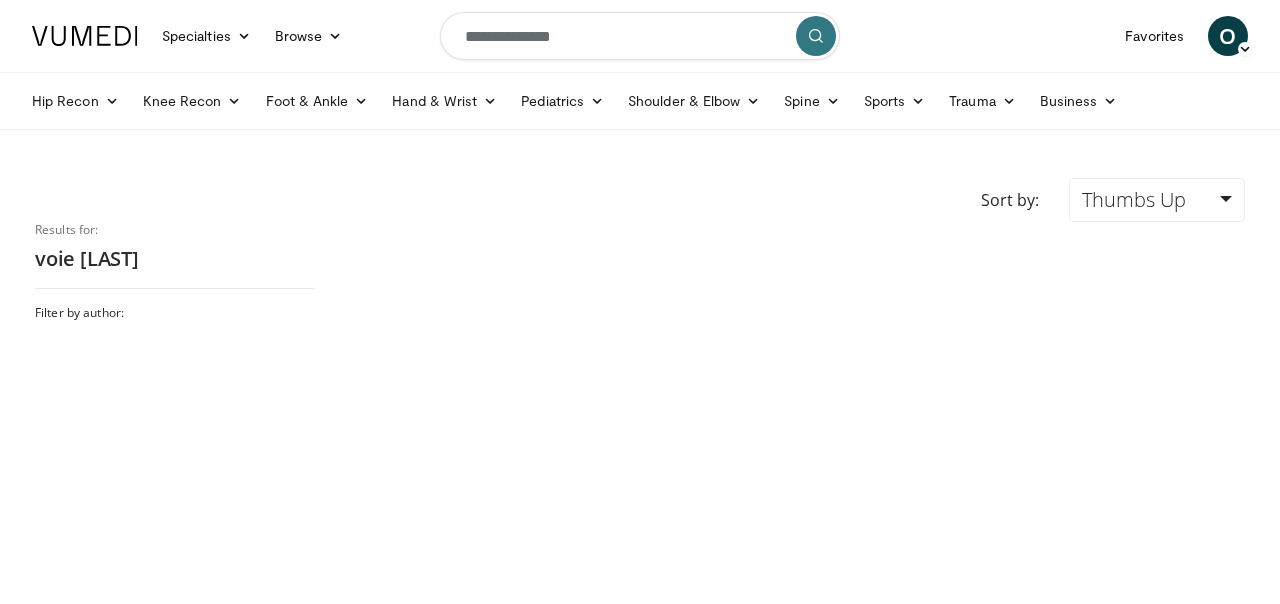 scroll, scrollTop: 0, scrollLeft: 0, axis: both 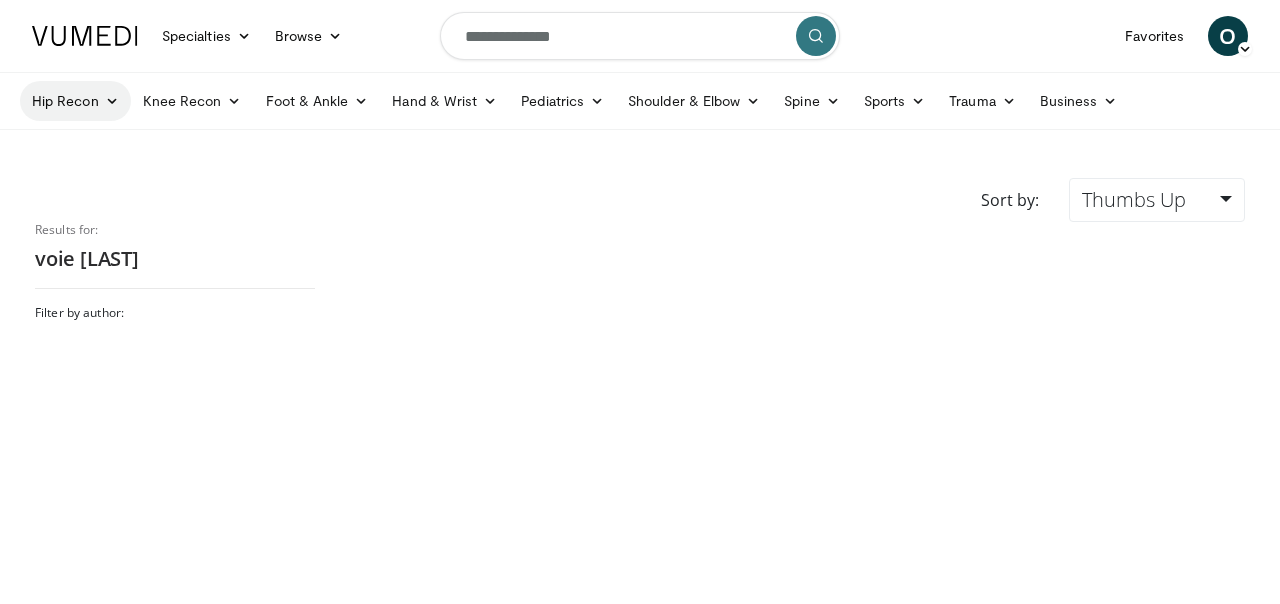 click at bounding box center [112, 101] 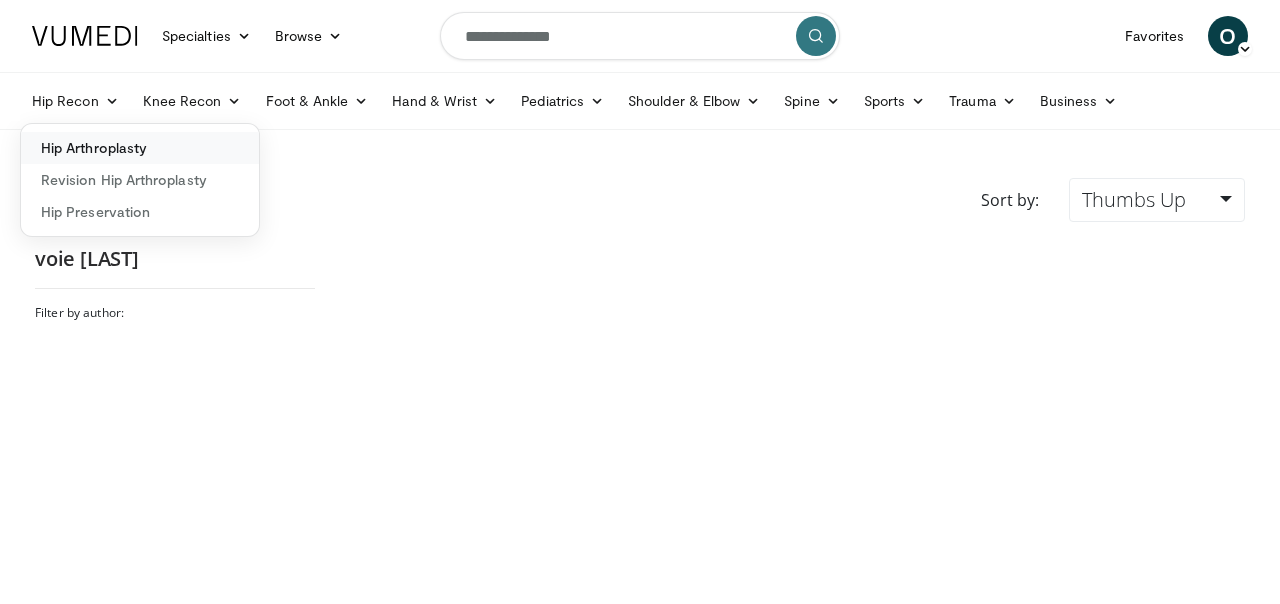 click on "Hip Arthroplasty" at bounding box center (140, 148) 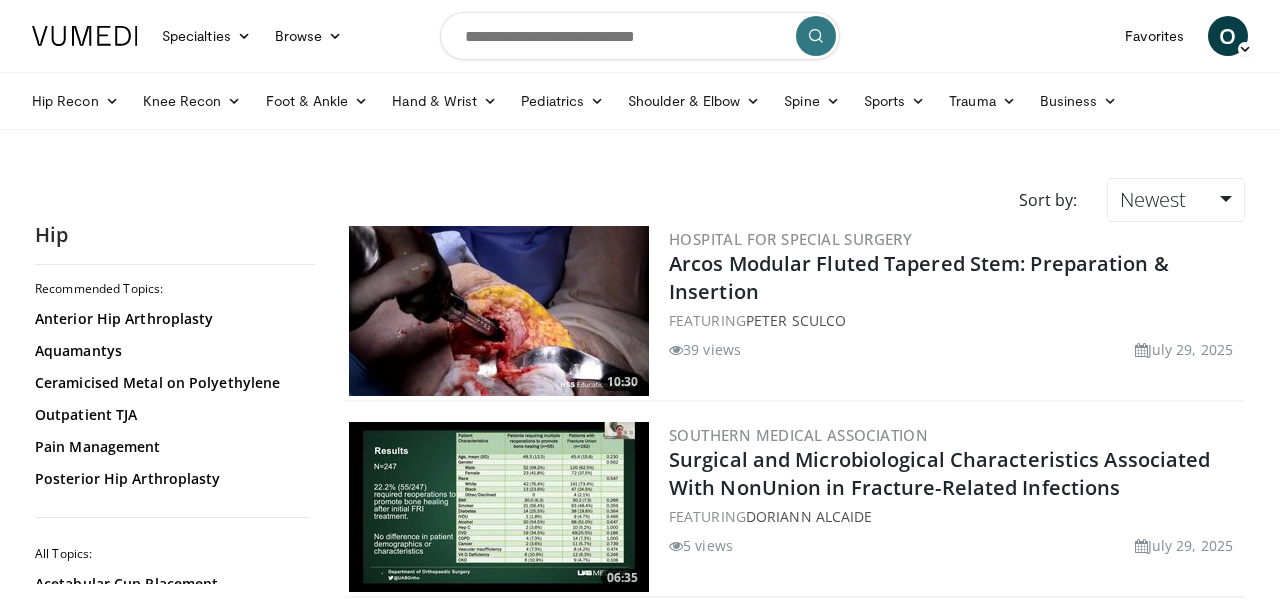 scroll, scrollTop: 0, scrollLeft: 0, axis: both 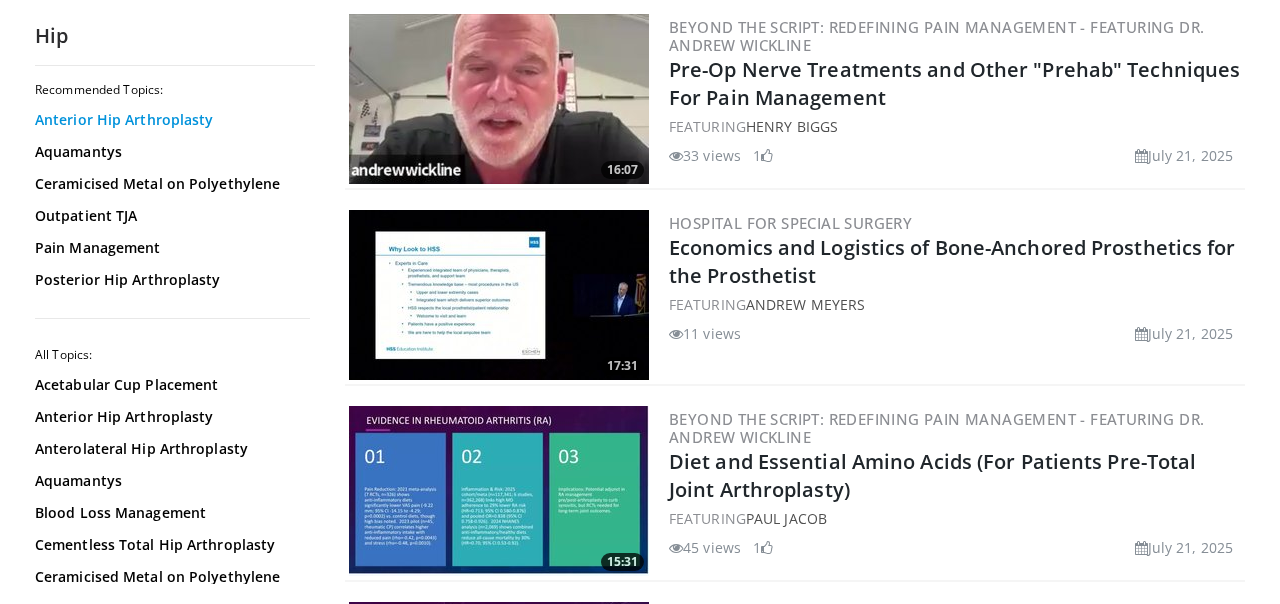 click on "Anterior Hip Arthroplasty" at bounding box center [170, 120] 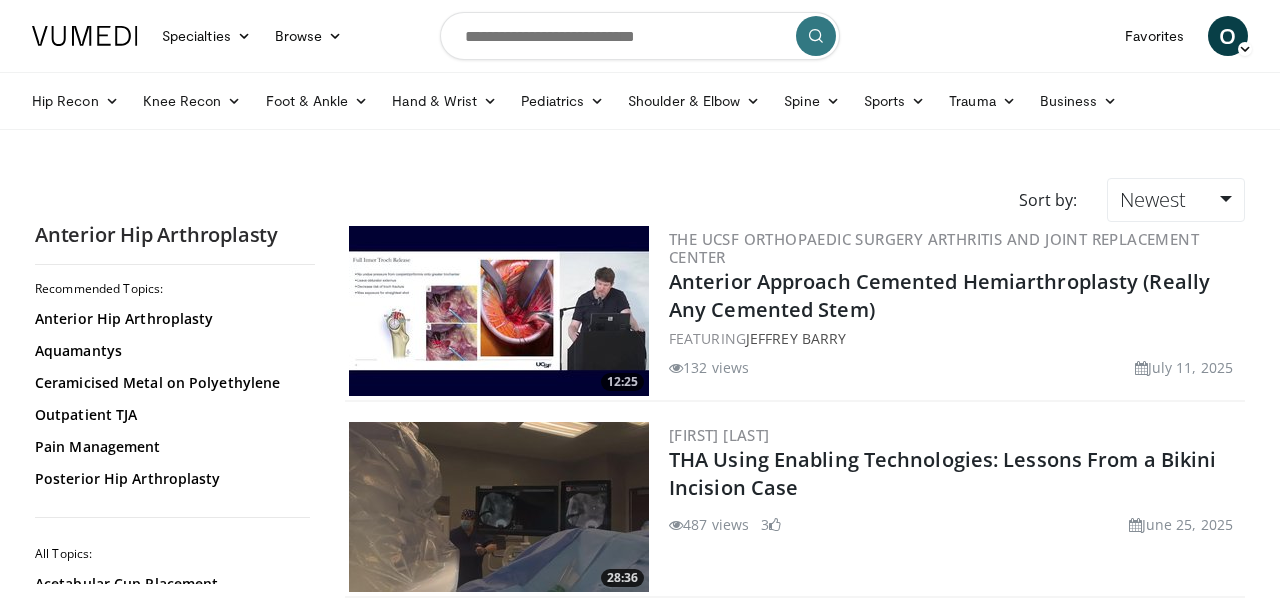 scroll, scrollTop: 0, scrollLeft: 0, axis: both 